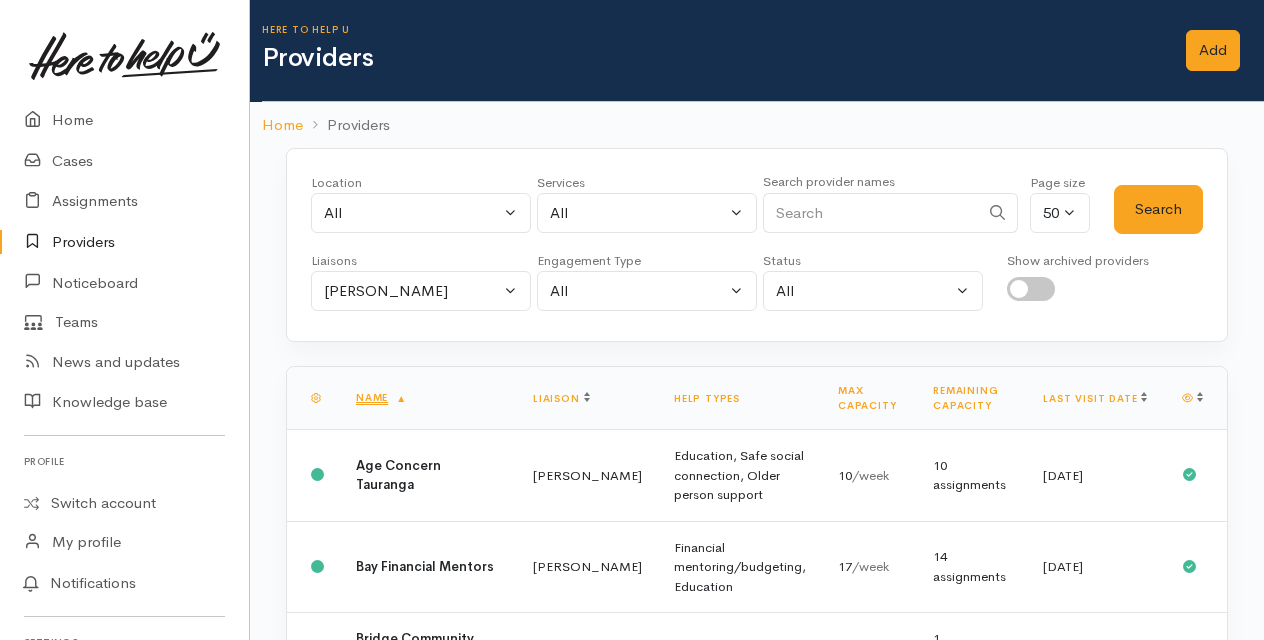 scroll, scrollTop: 0, scrollLeft: 0, axis: both 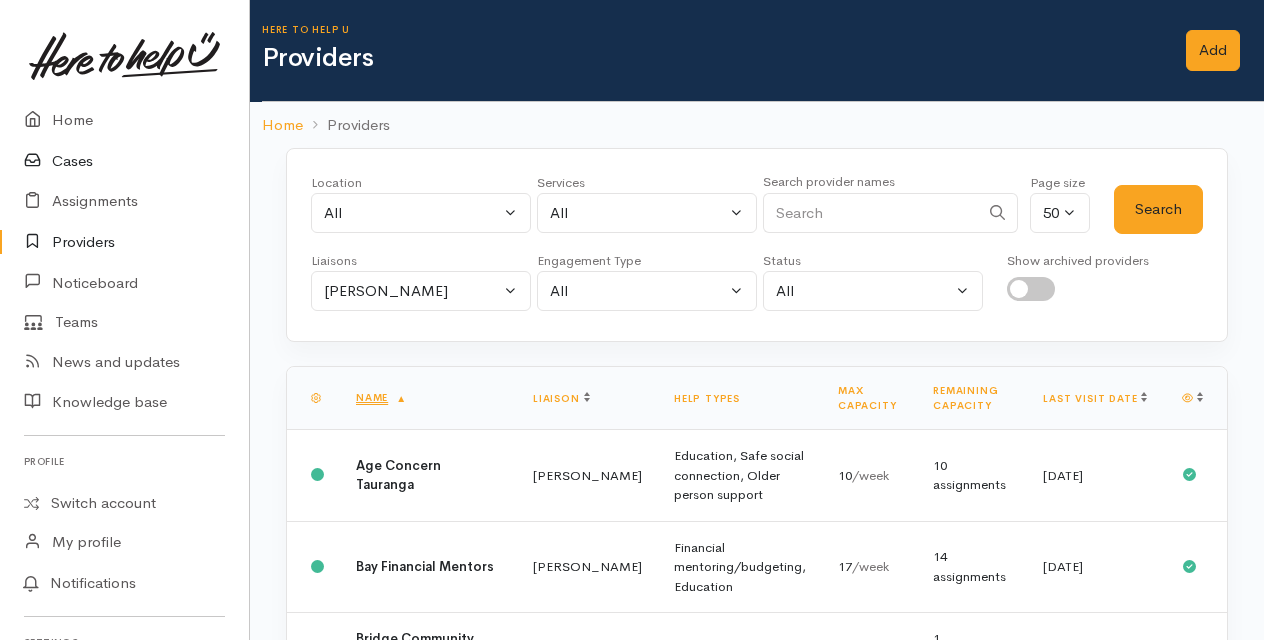 click on "Cases" at bounding box center (124, 161) 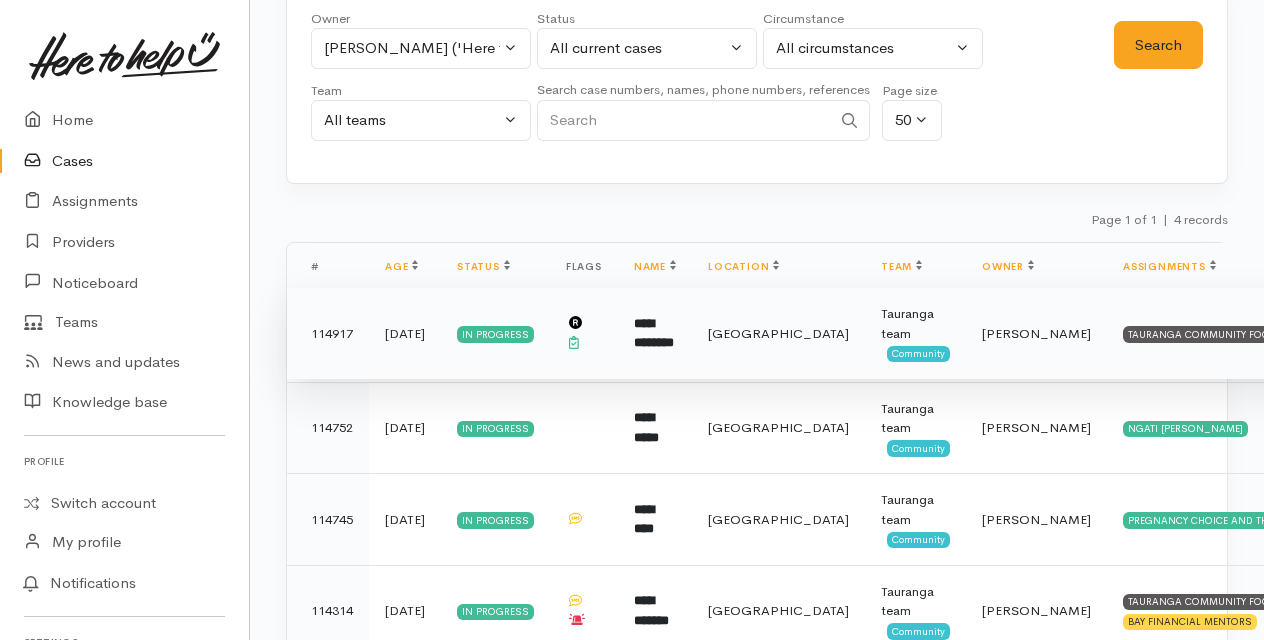 scroll, scrollTop: 197, scrollLeft: 0, axis: vertical 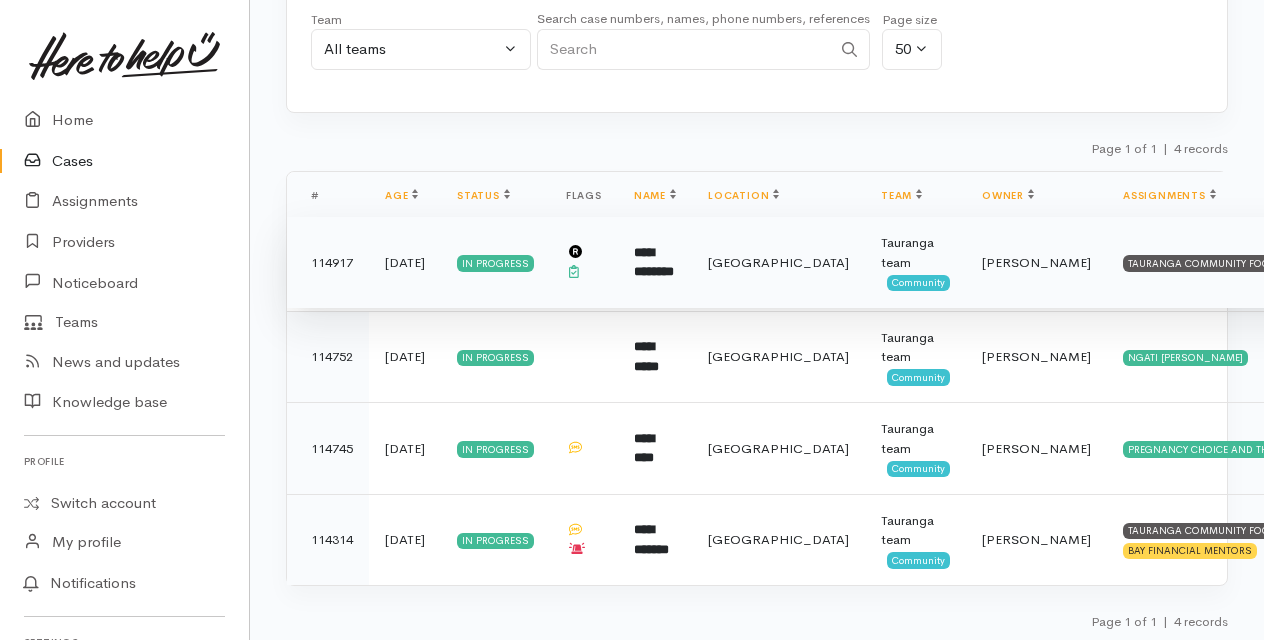 click on "**********" at bounding box center (654, 262) 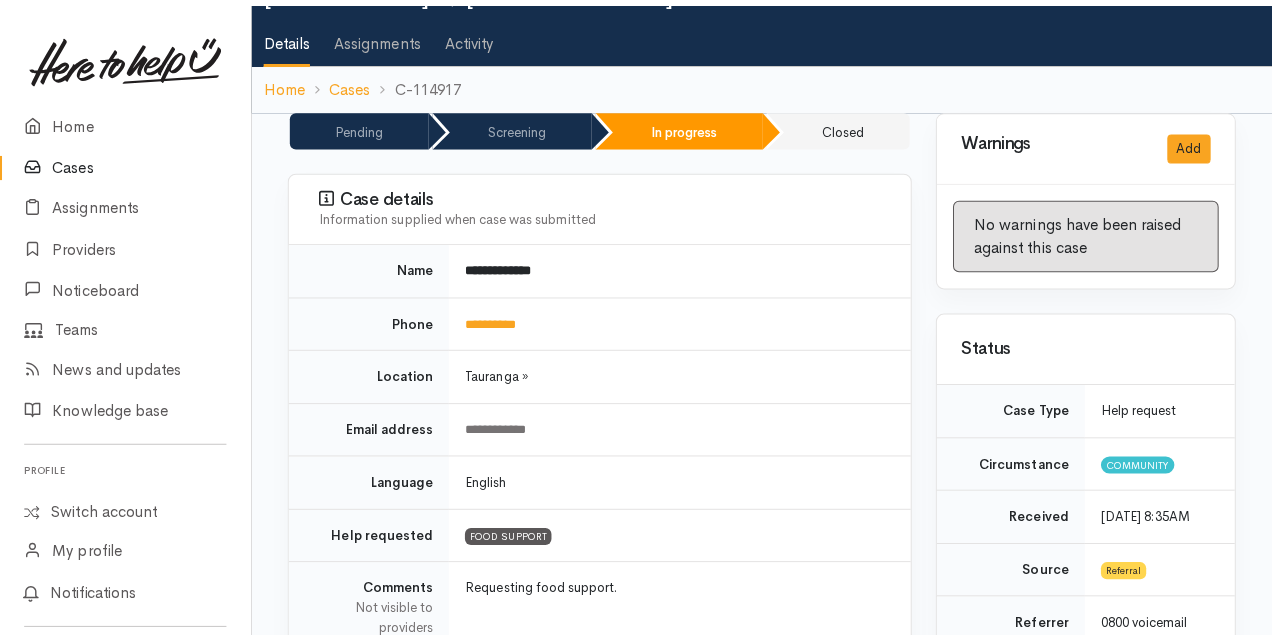 scroll, scrollTop: 0, scrollLeft: 0, axis: both 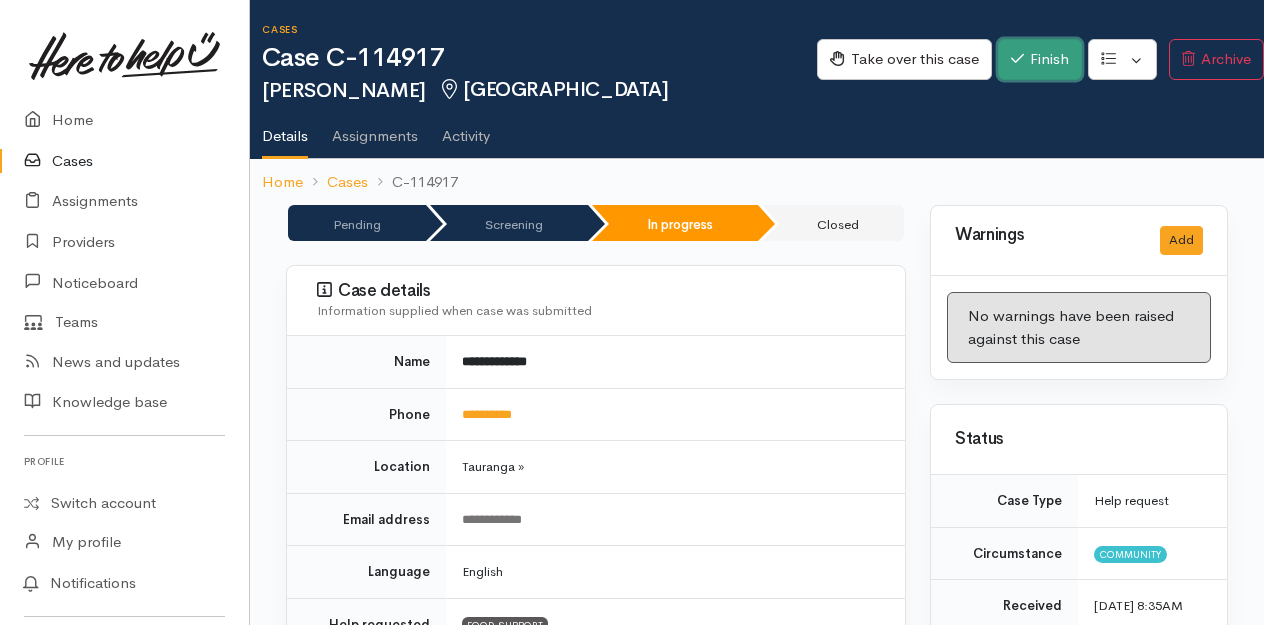 click on "Finish" at bounding box center (1040, 59) 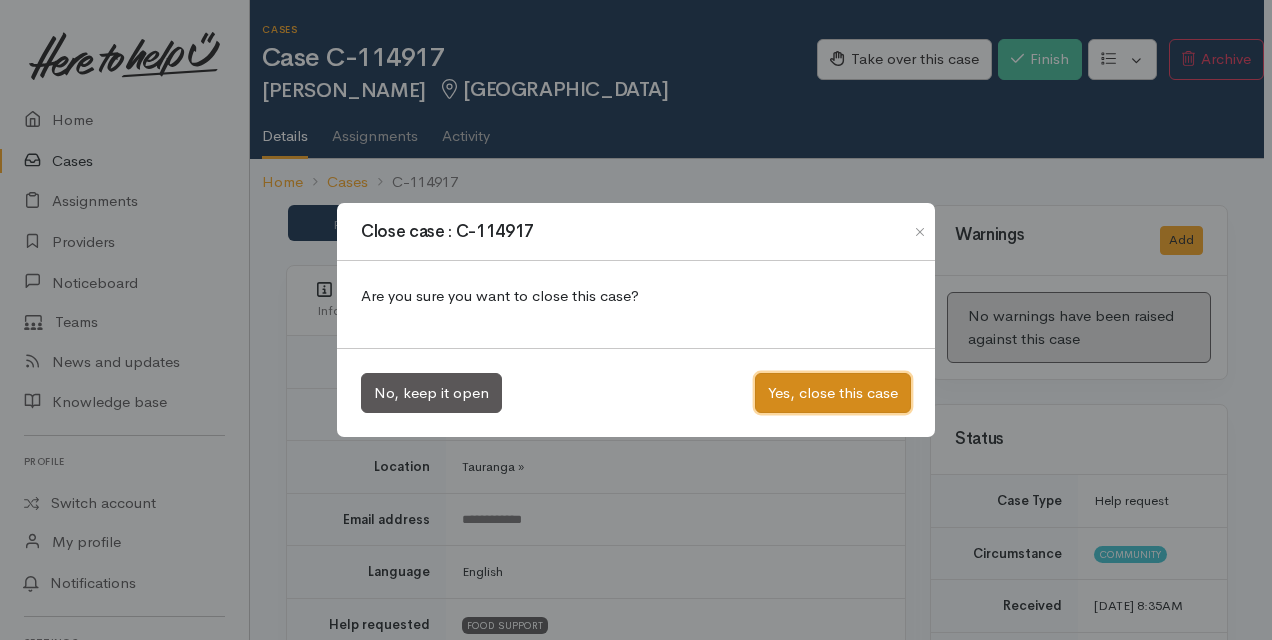 click on "Yes, close this case" at bounding box center (833, 393) 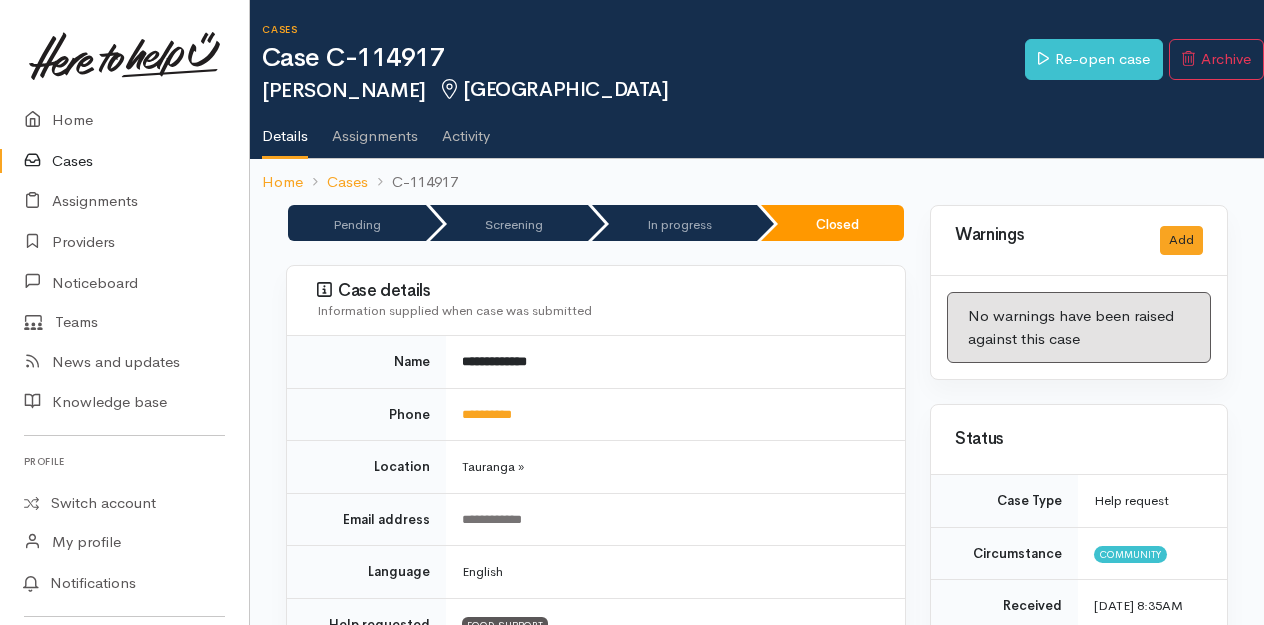 scroll, scrollTop: 0, scrollLeft: 0, axis: both 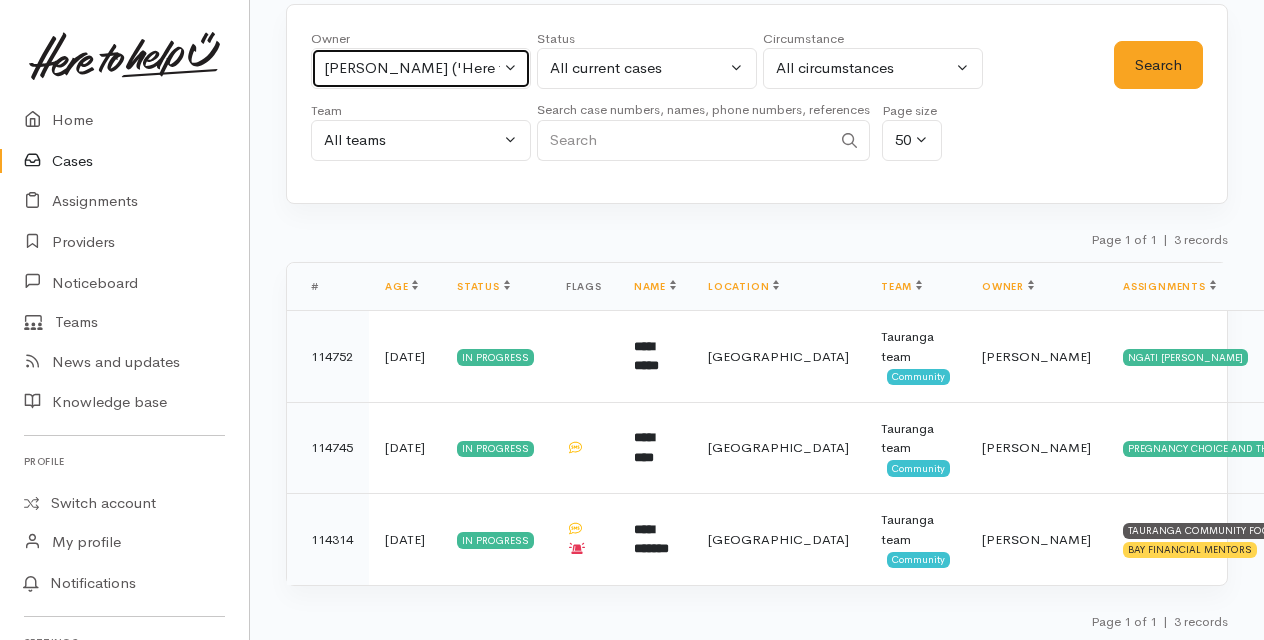 click on "[PERSON_NAME] ('Here to help u')" at bounding box center [421, 68] 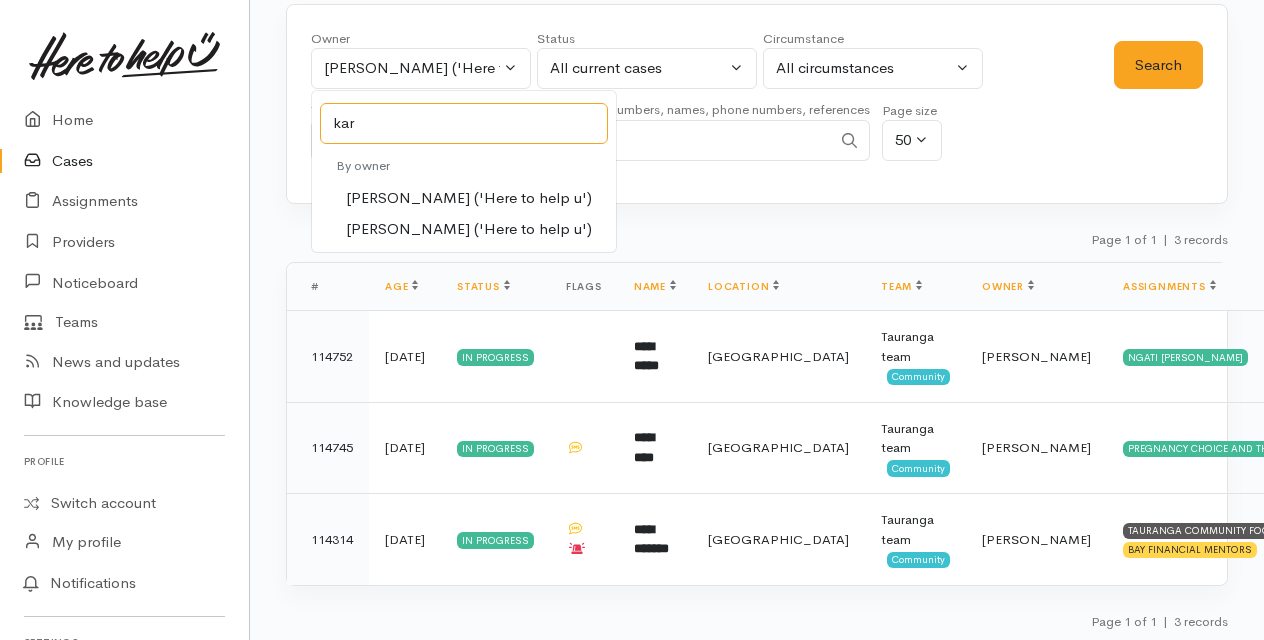 type on "kar" 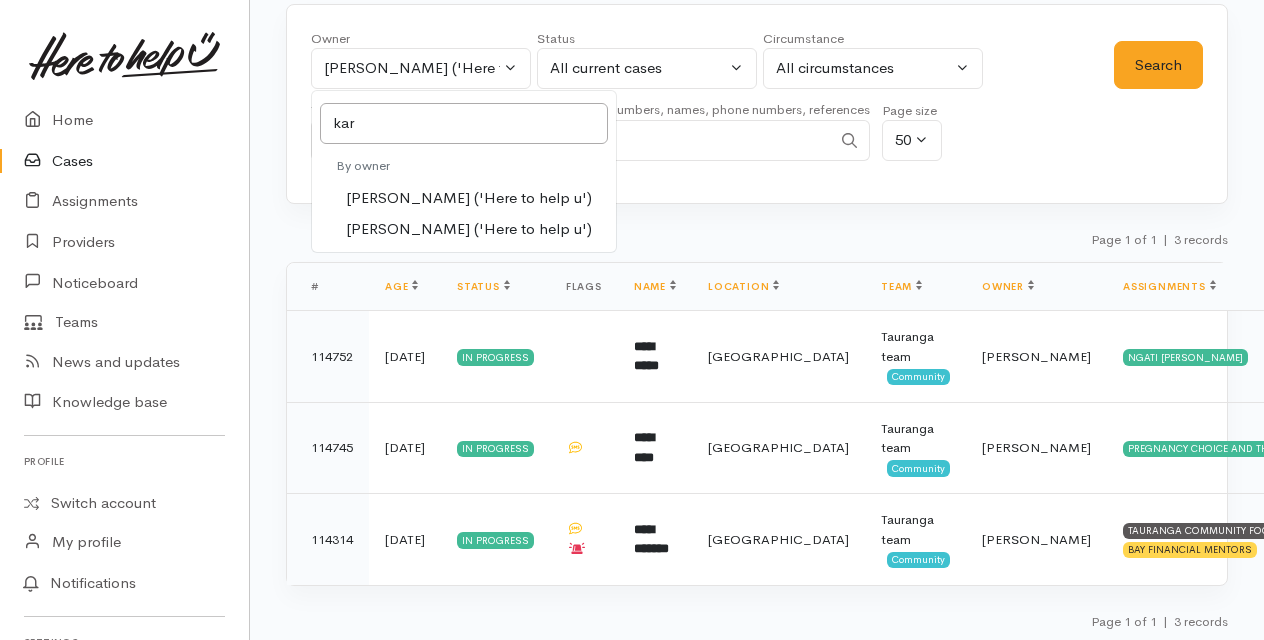click on "[PERSON_NAME] ('Here to help u')" at bounding box center (469, 198) 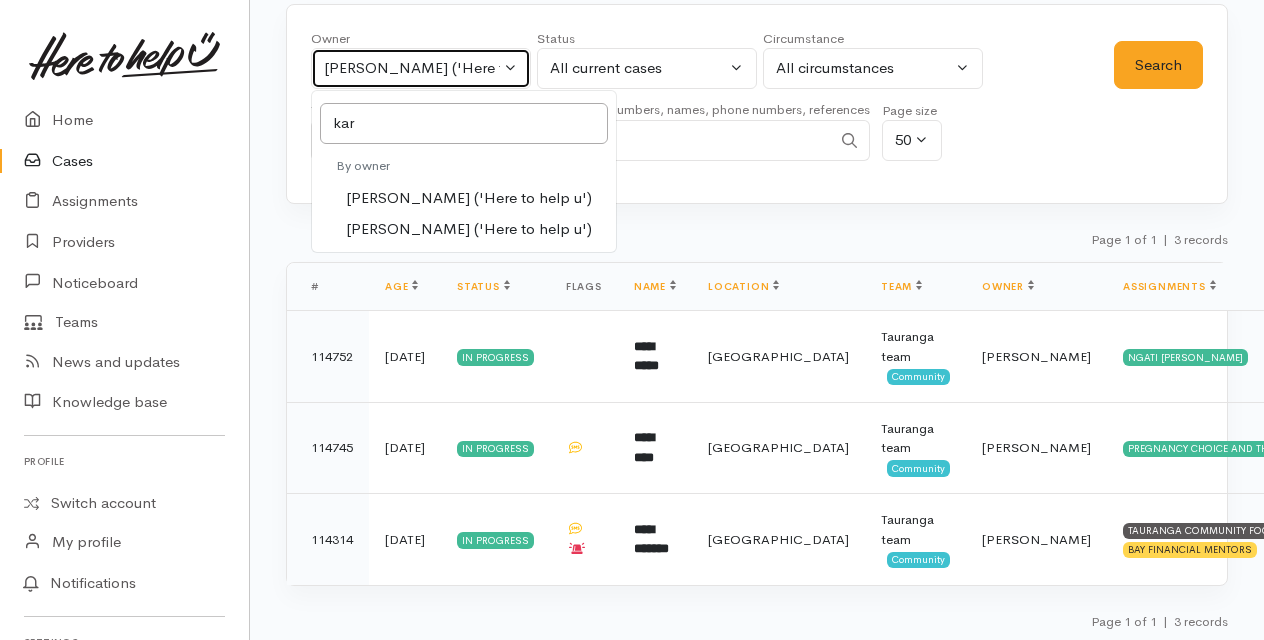 select on "435" 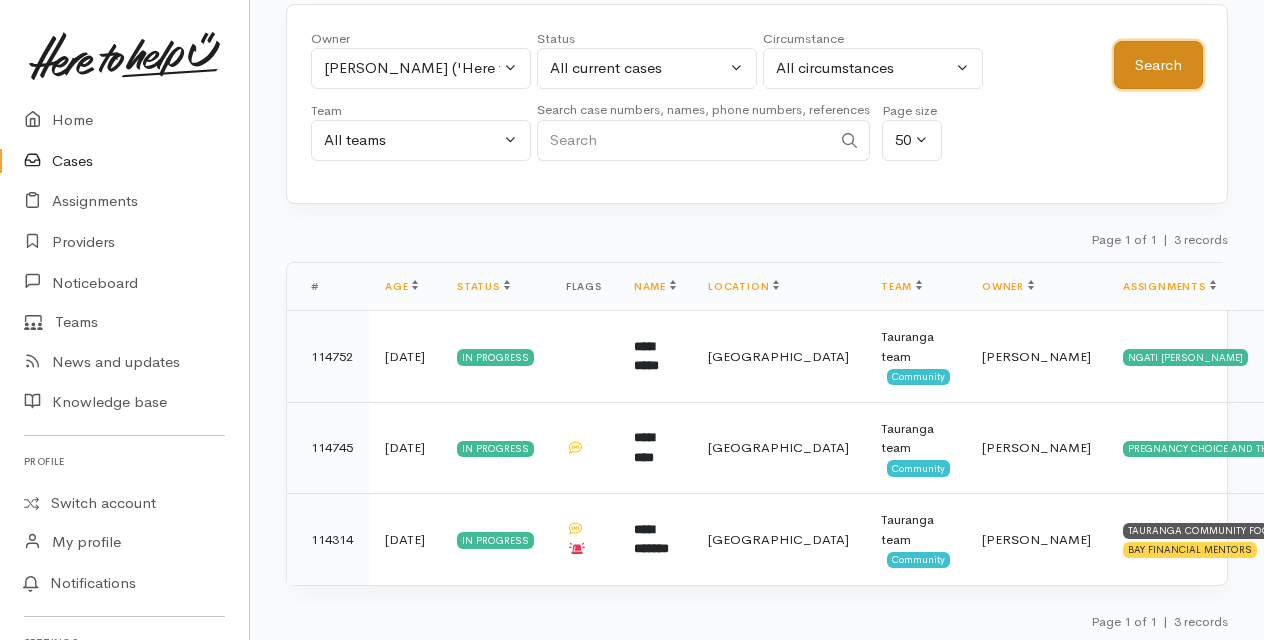 click on "Search" at bounding box center (1158, 65) 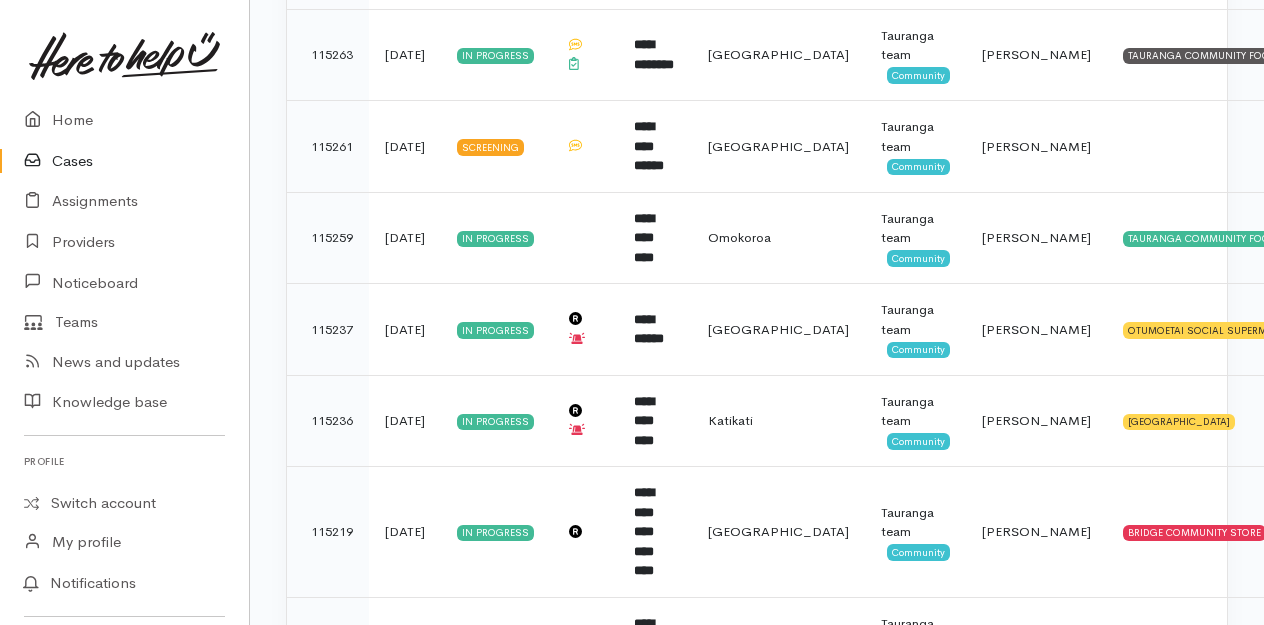 scroll, scrollTop: 2300, scrollLeft: 0, axis: vertical 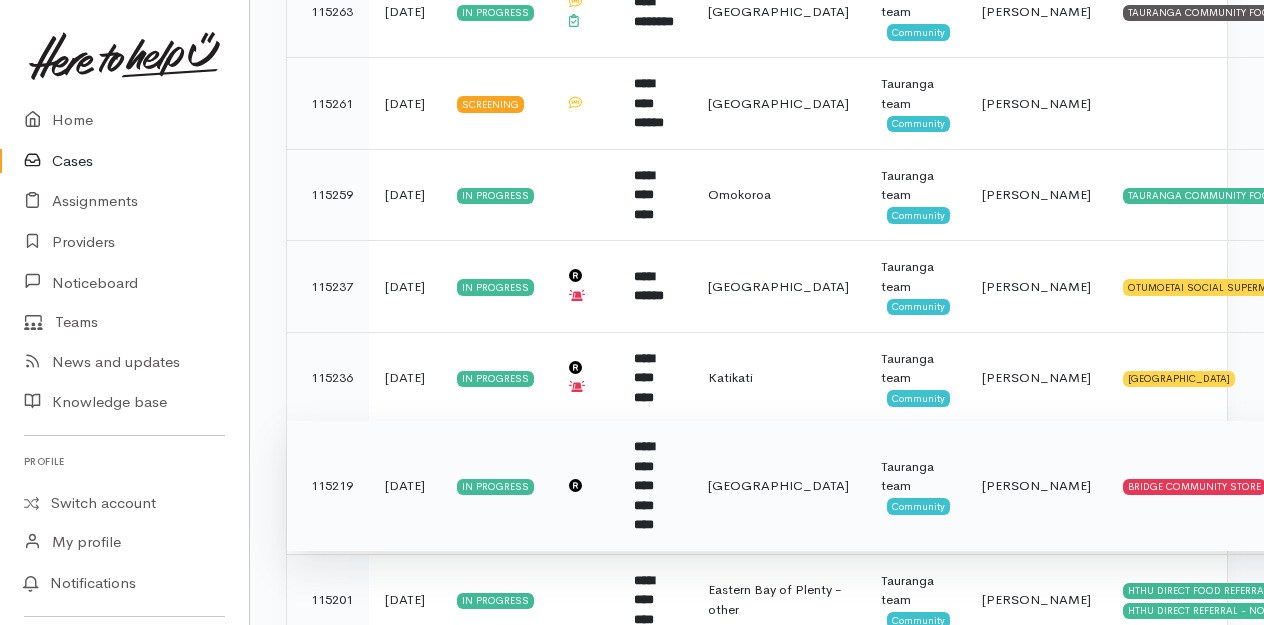 click on "**********" at bounding box center (644, 485) 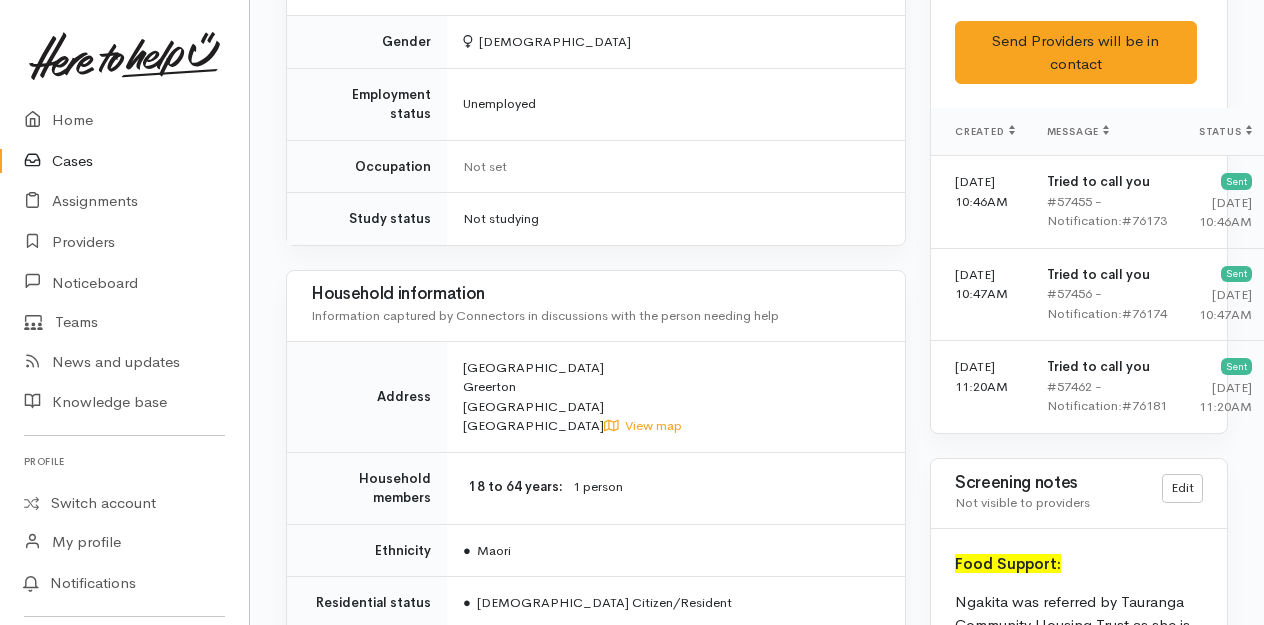 scroll, scrollTop: 1500, scrollLeft: 0, axis: vertical 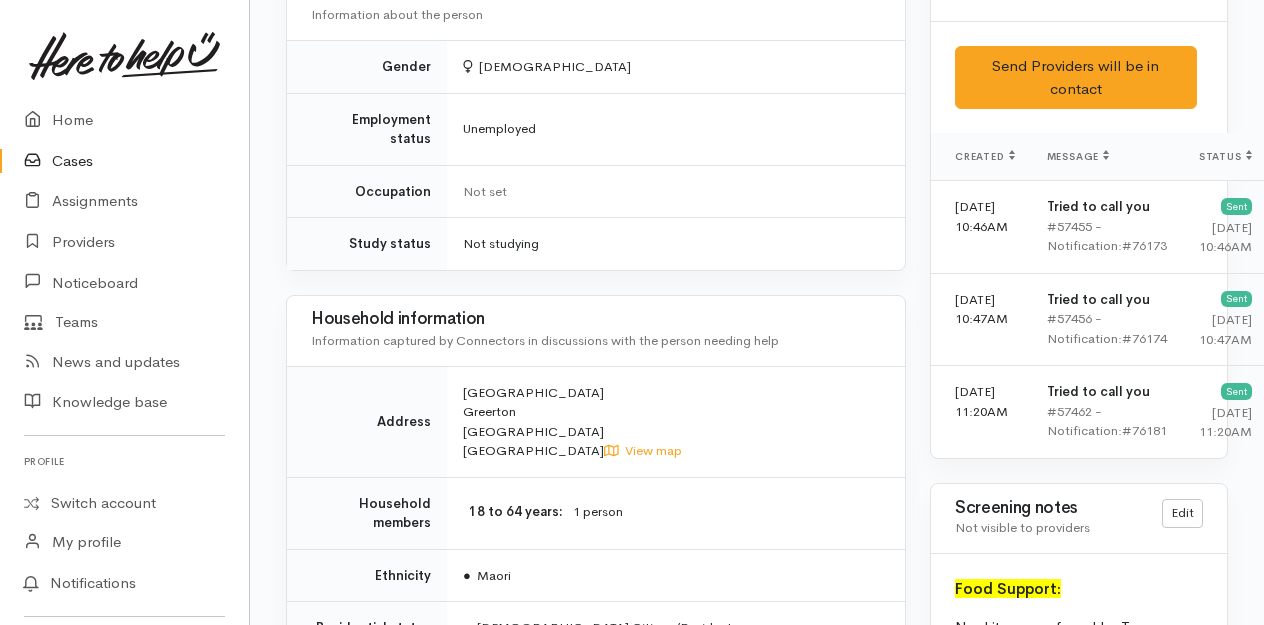 click on "Cases" at bounding box center (124, 161) 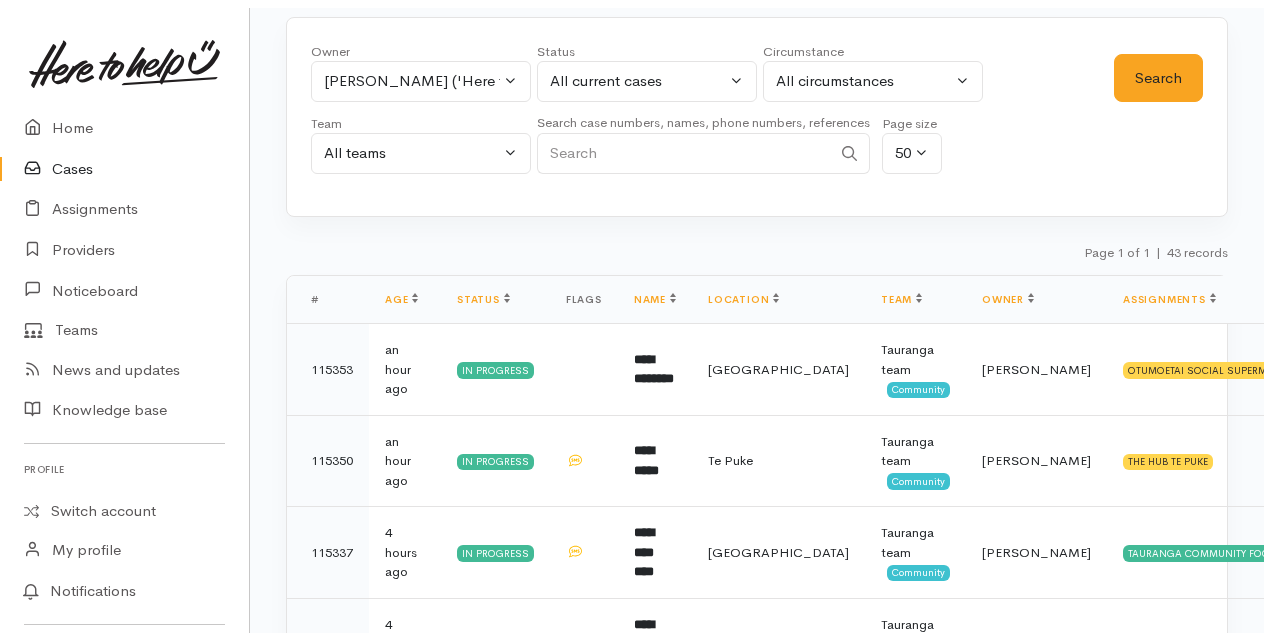 scroll, scrollTop: 0, scrollLeft: 0, axis: both 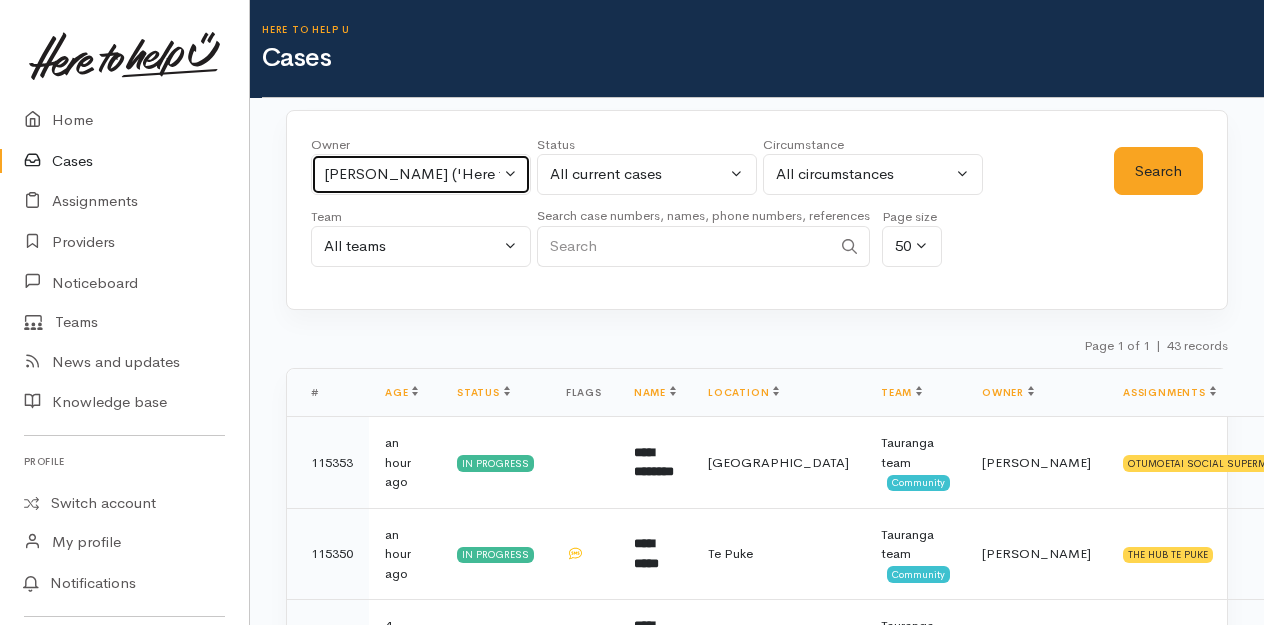 click on "[PERSON_NAME] ('Here to help u')" at bounding box center [421, 174] 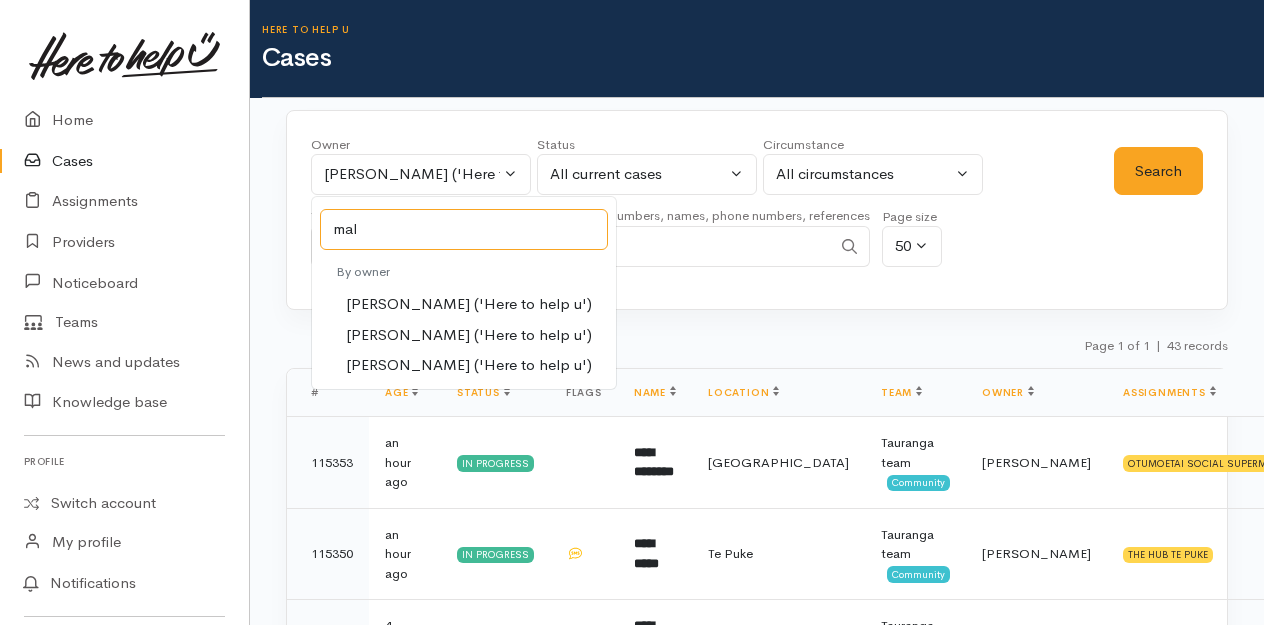 type on "mal" 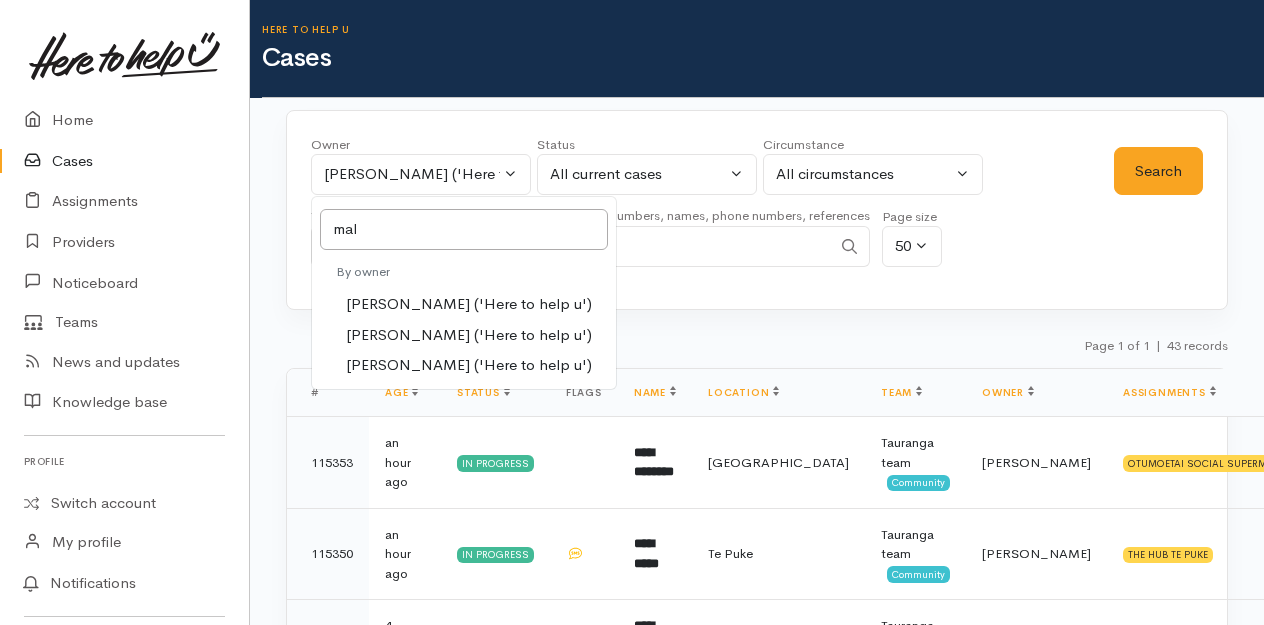 click on "Malia Stowers ('Here to help u')" at bounding box center [469, 335] 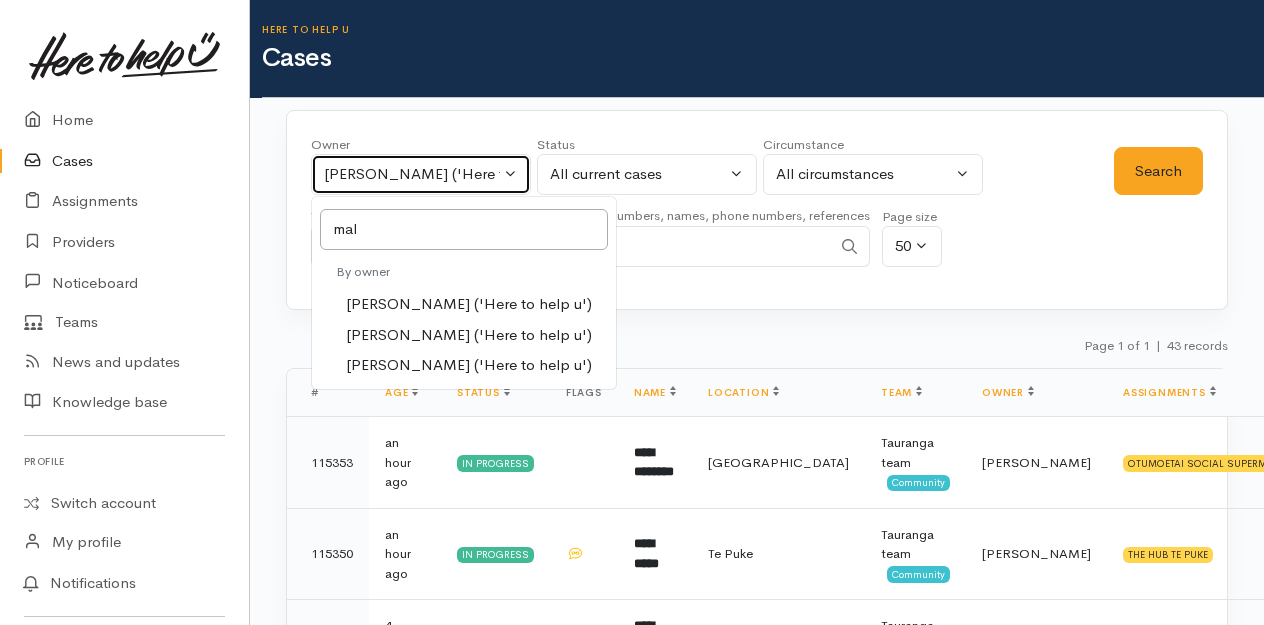 select on "1613" 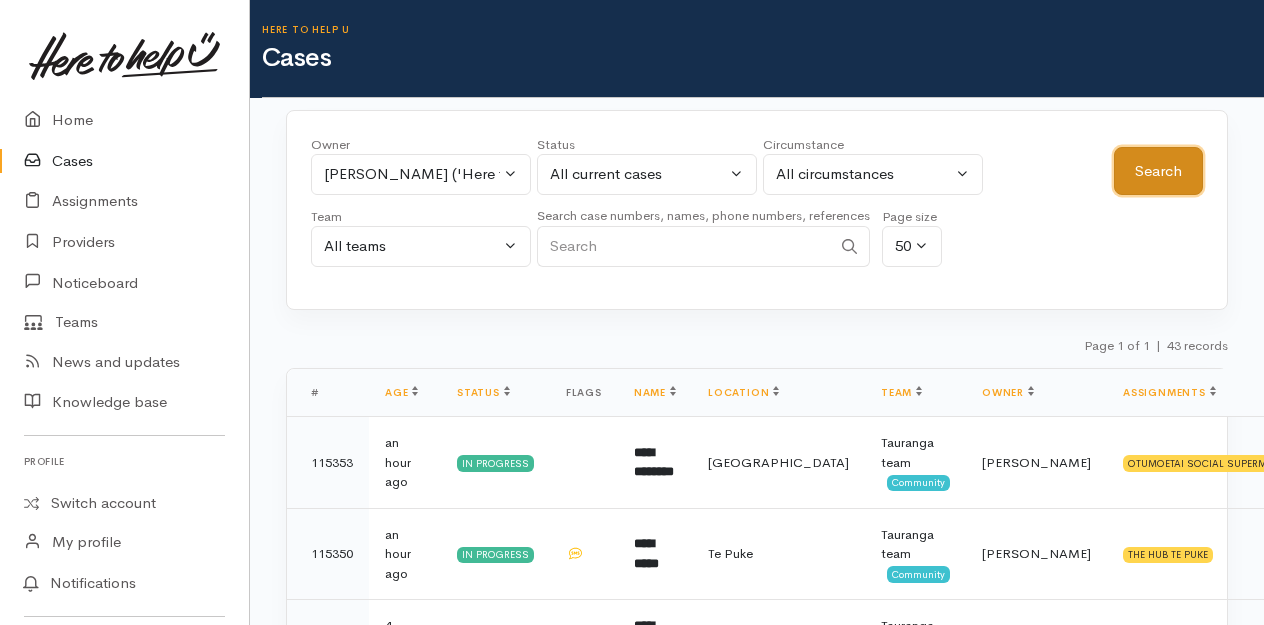 click on "Search" at bounding box center [1158, 171] 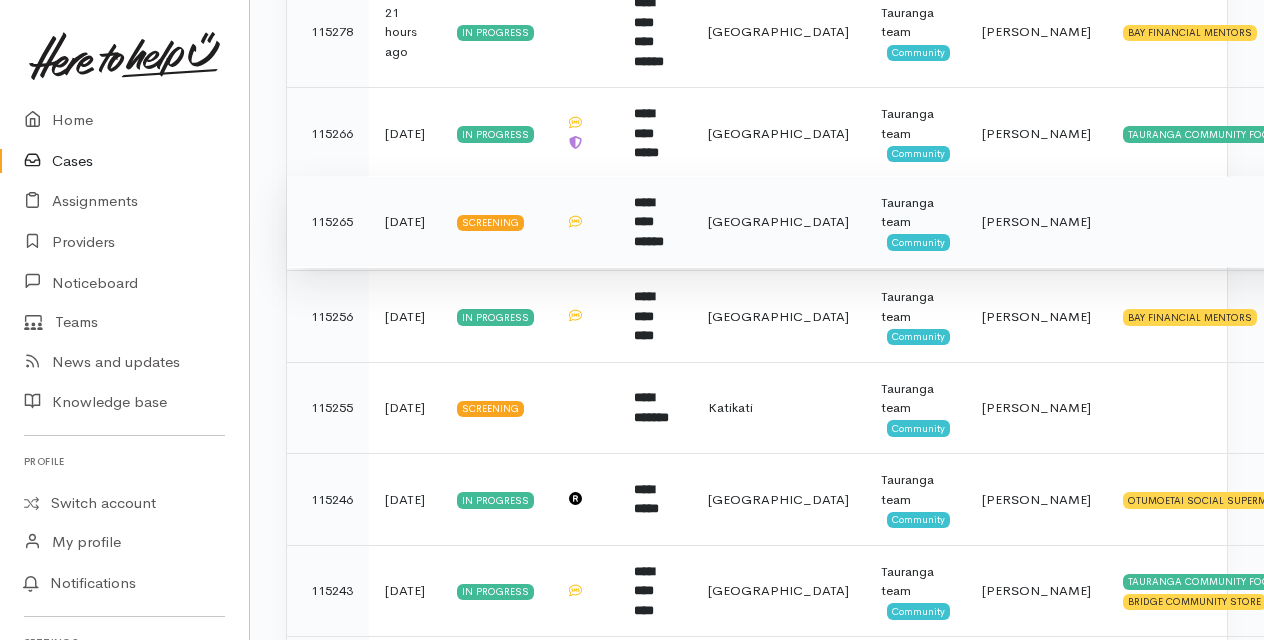 scroll, scrollTop: 1200, scrollLeft: 0, axis: vertical 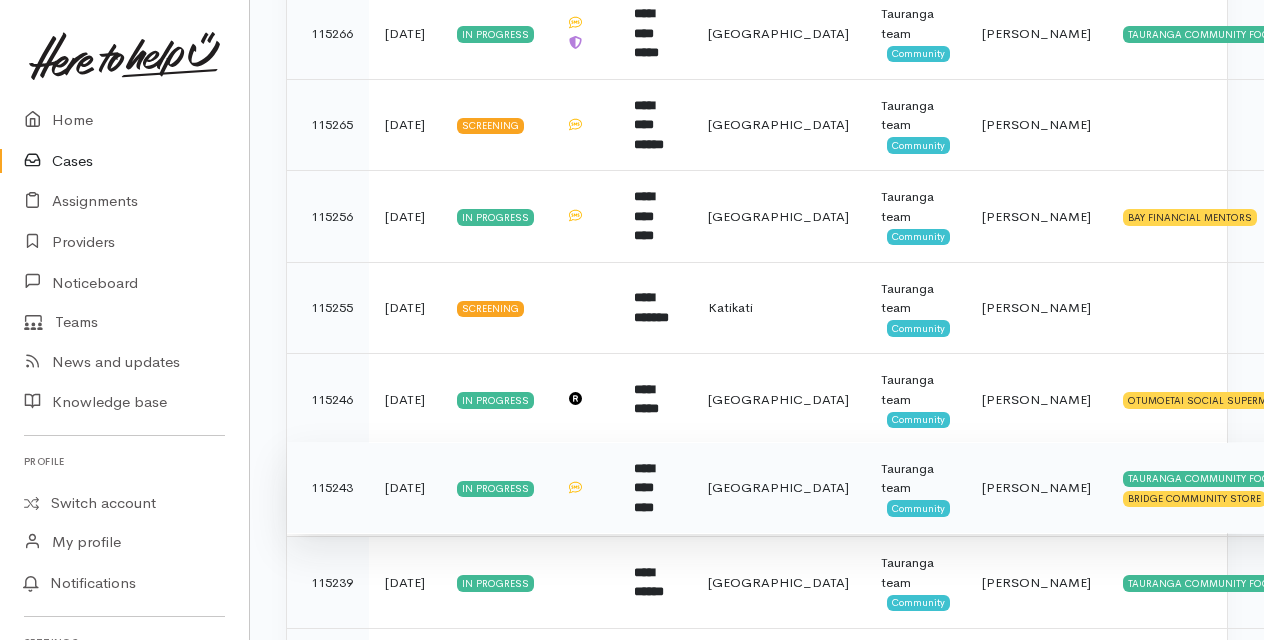 click on "**********" at bounding box center [644, 488] 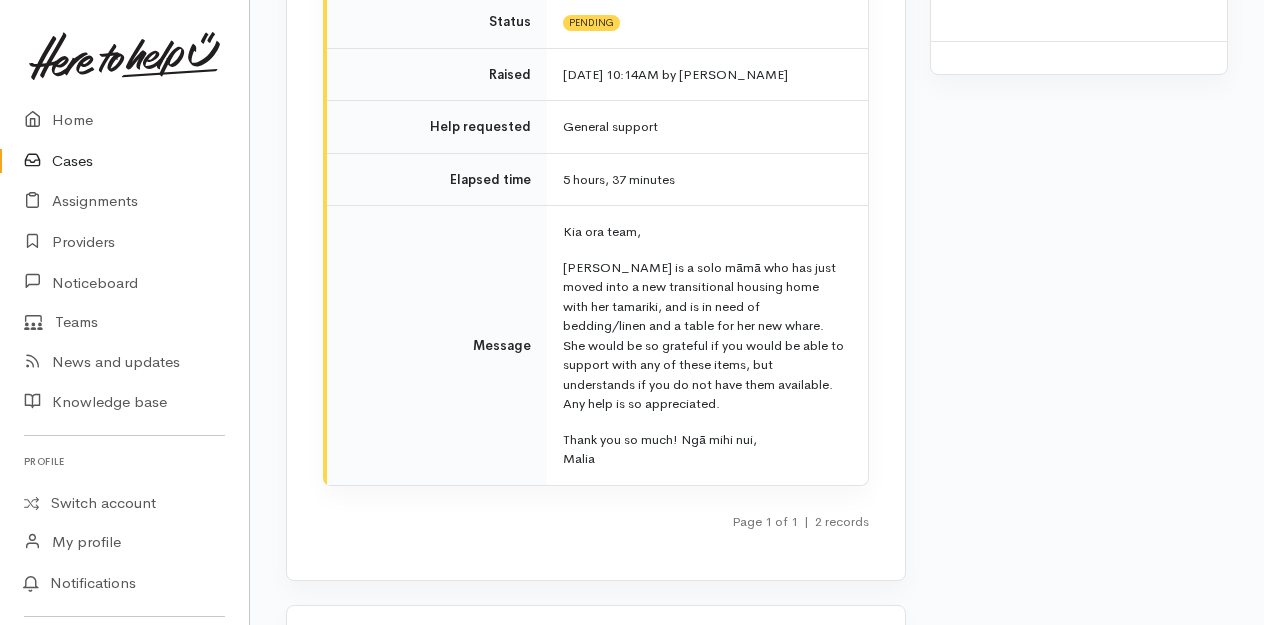 scroll, scrollTop: 3200, scrollLeft: 0, axis: vertical 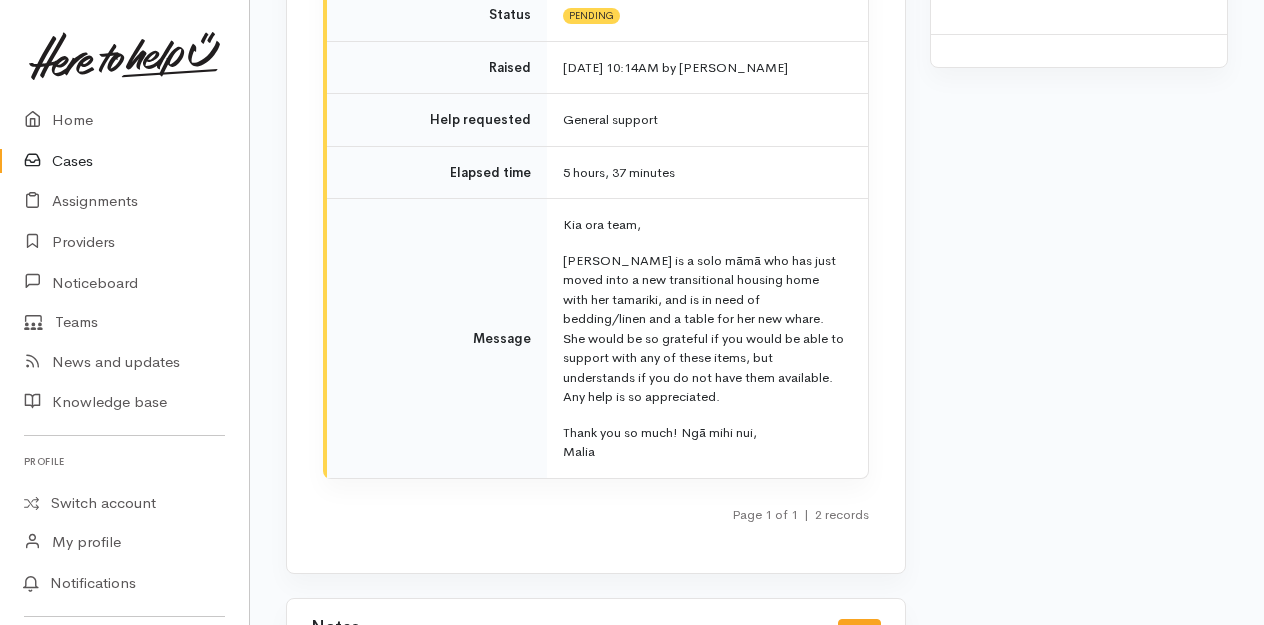 click on "Cases" at bounding box center (124, 161) 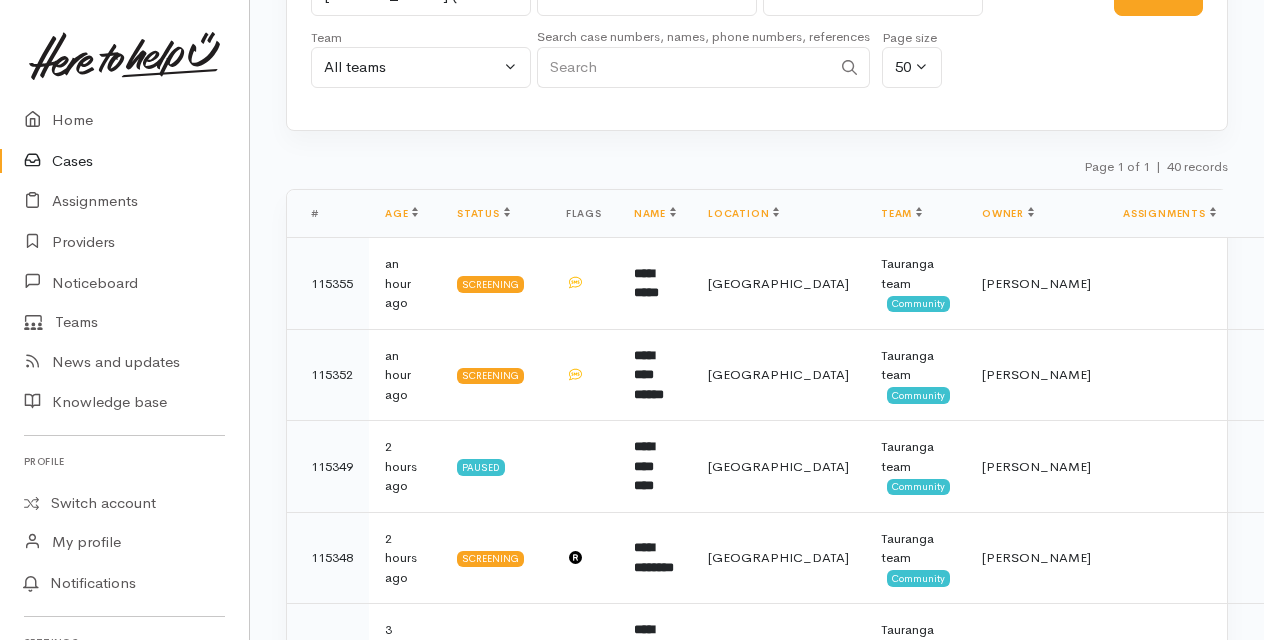 scroll, scrollTop: 0, scrollLeft: 0, axis: both 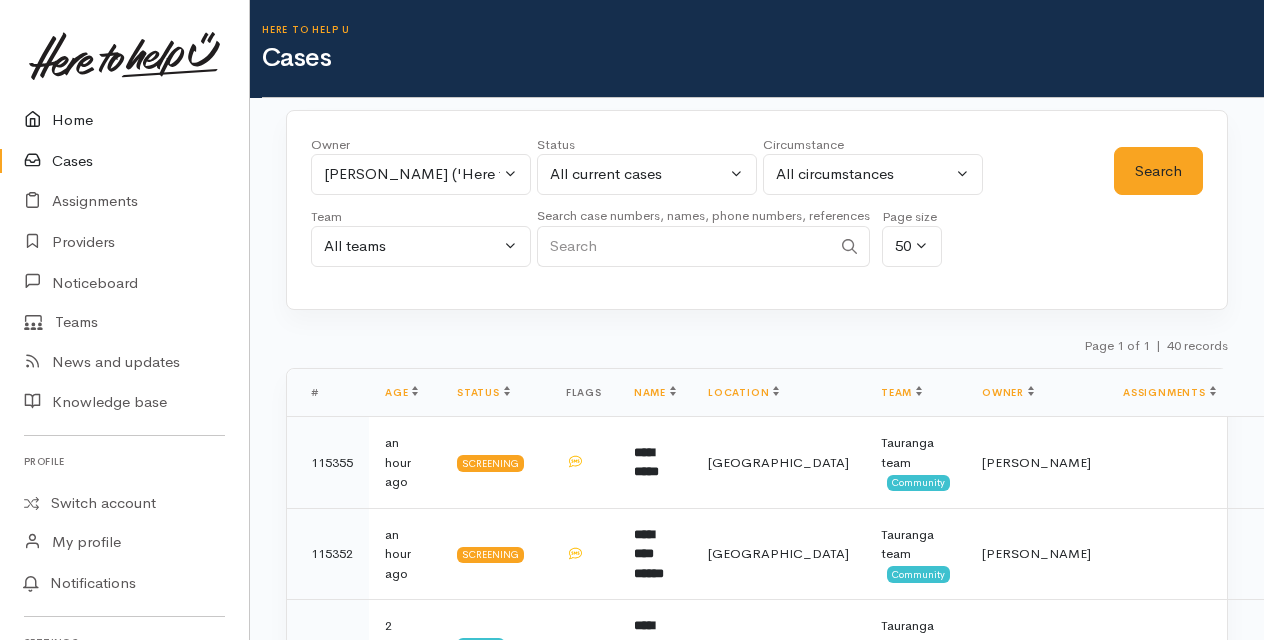 click on "Home" at bounding box center [124, 120] 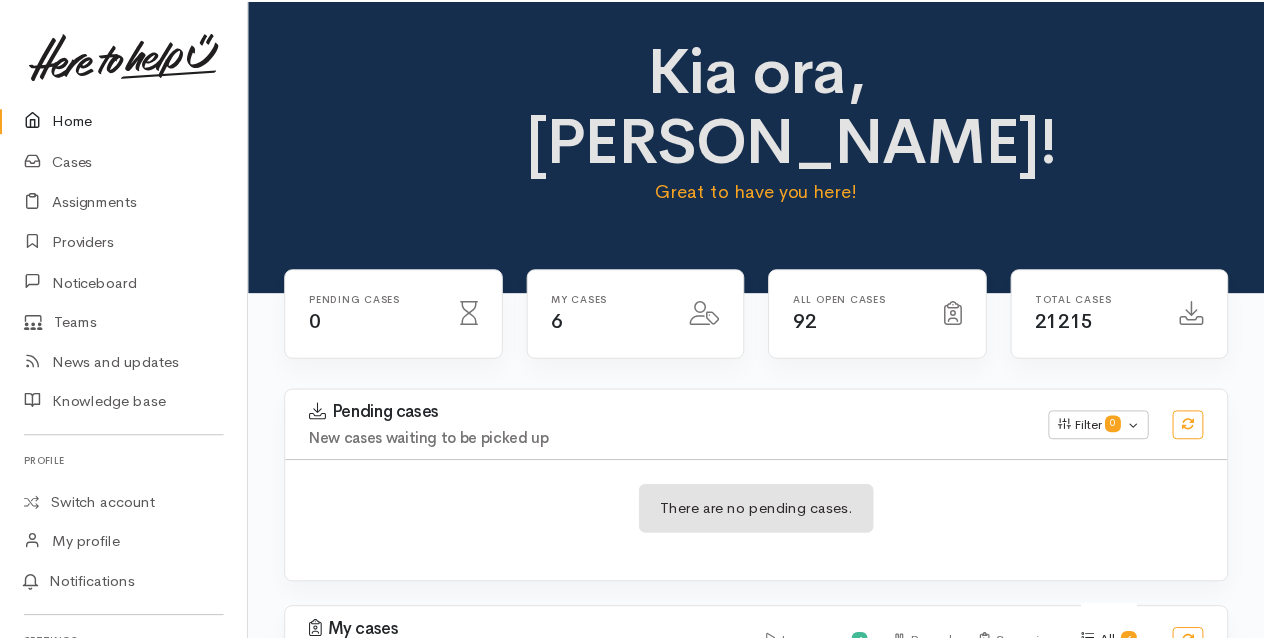 scroll, scrollTop: 0, scrollLeft: 0, axis: both 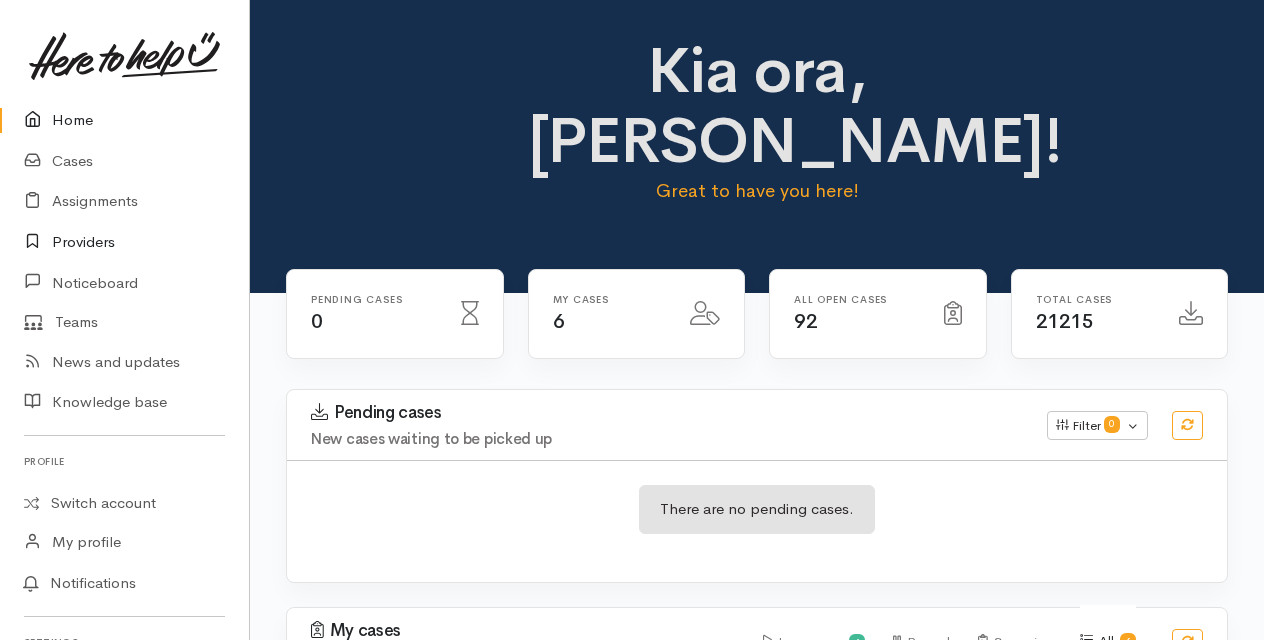 click on "Providers" at bounding box center (124, 242) 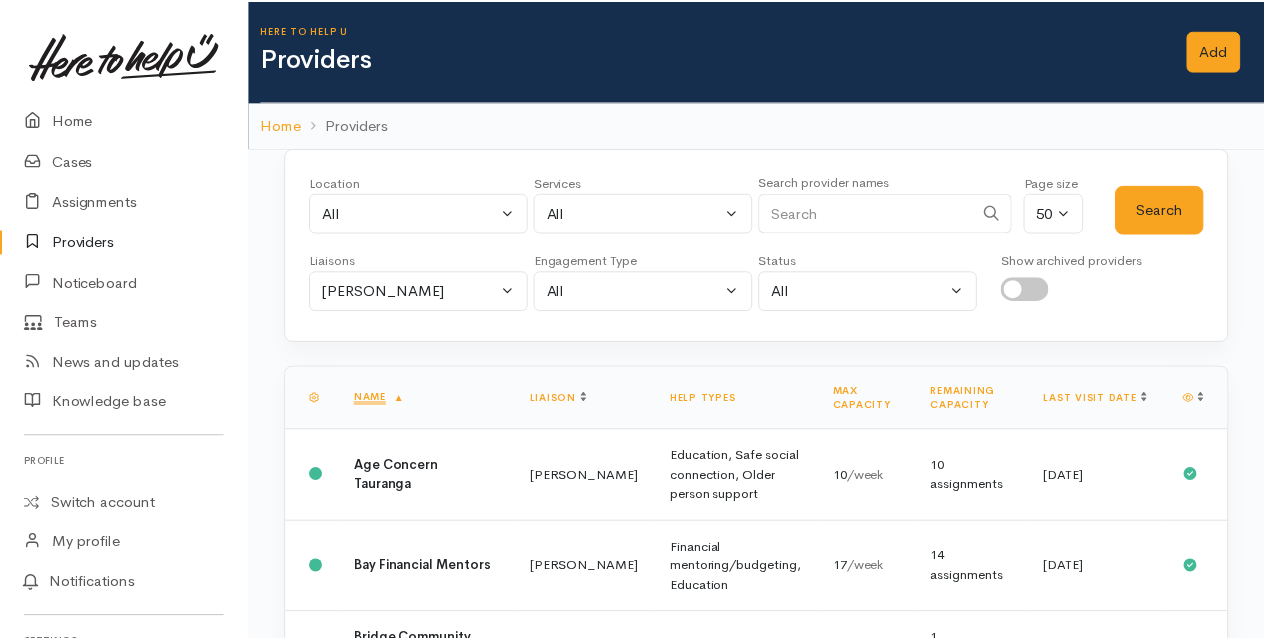 scroll, scrollTop: 0, scrollLeft: 0, axis: both 